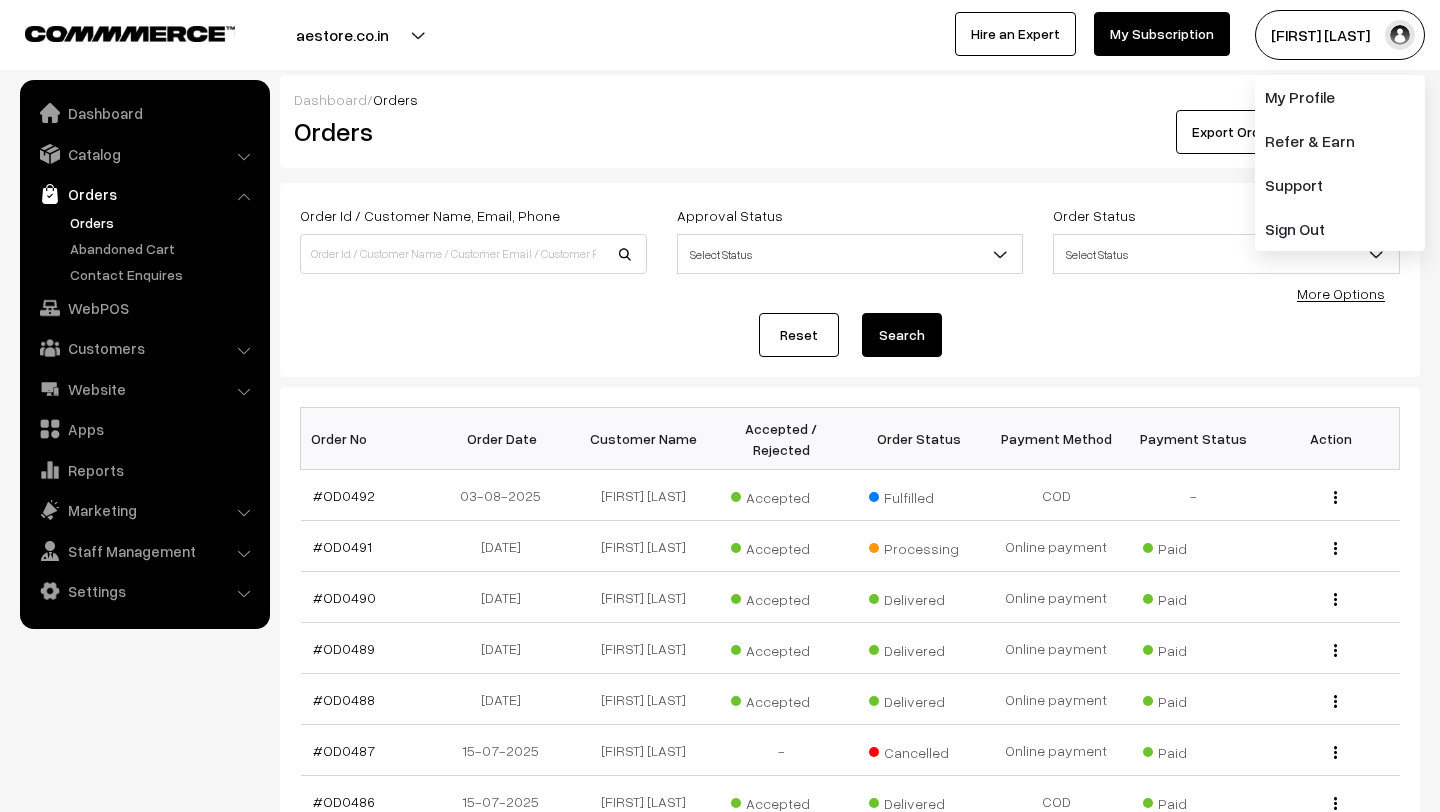 scroll, scrollTop: 0, scrollLeft: 0, axis: both 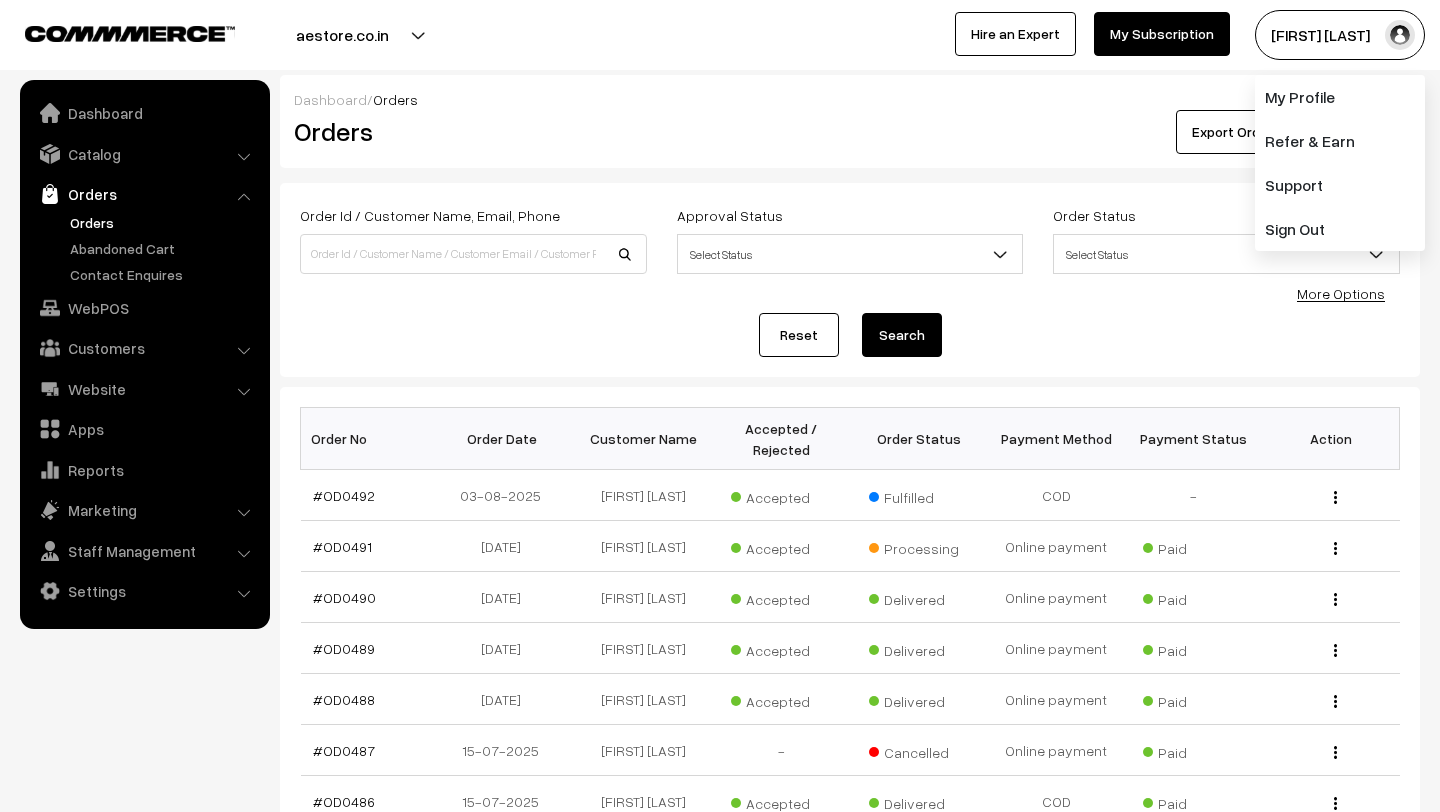click on "Orders" at bounding box center [164, 222] 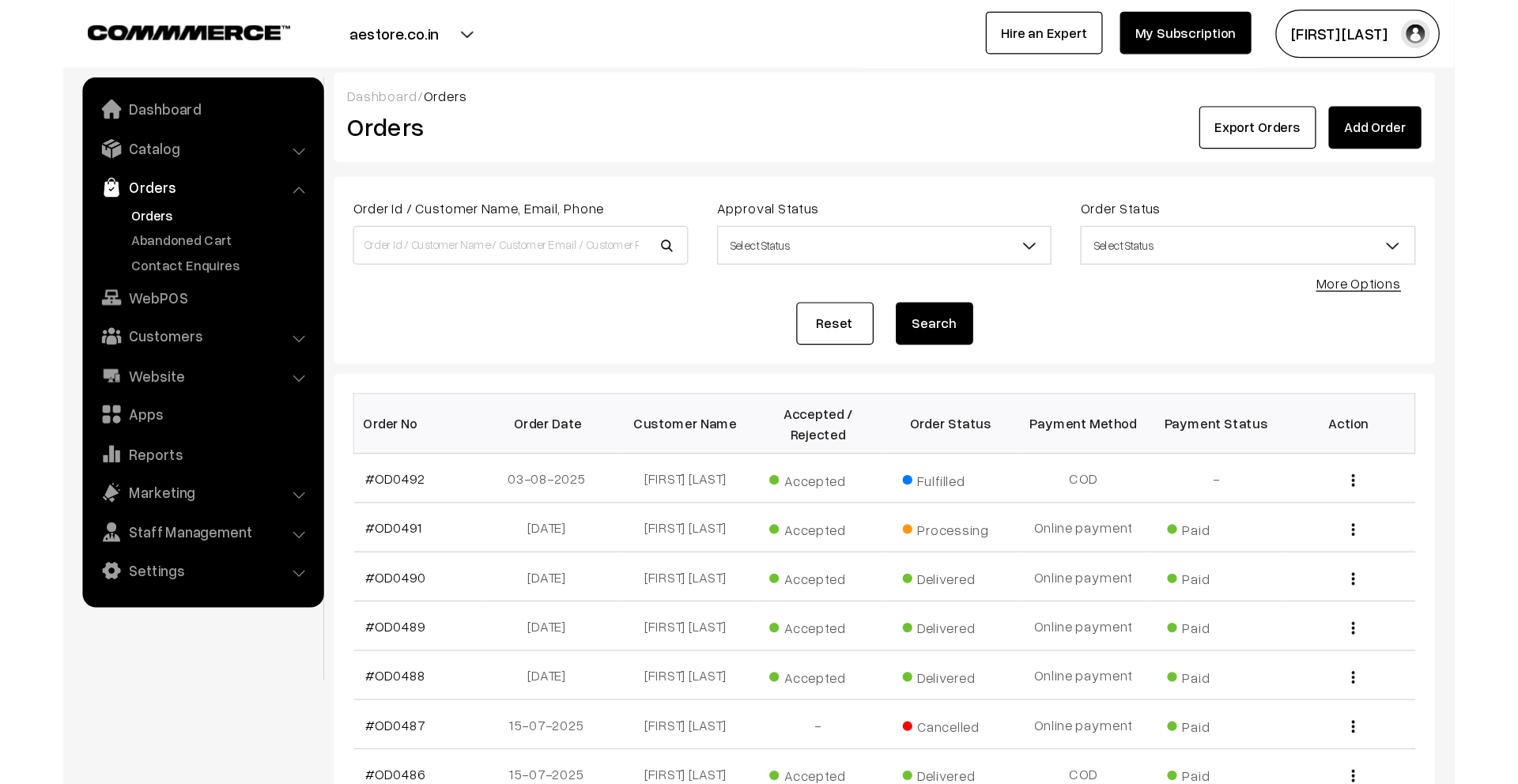 scroll, scrollTop: 0, scrollLeft: 0, axis: both 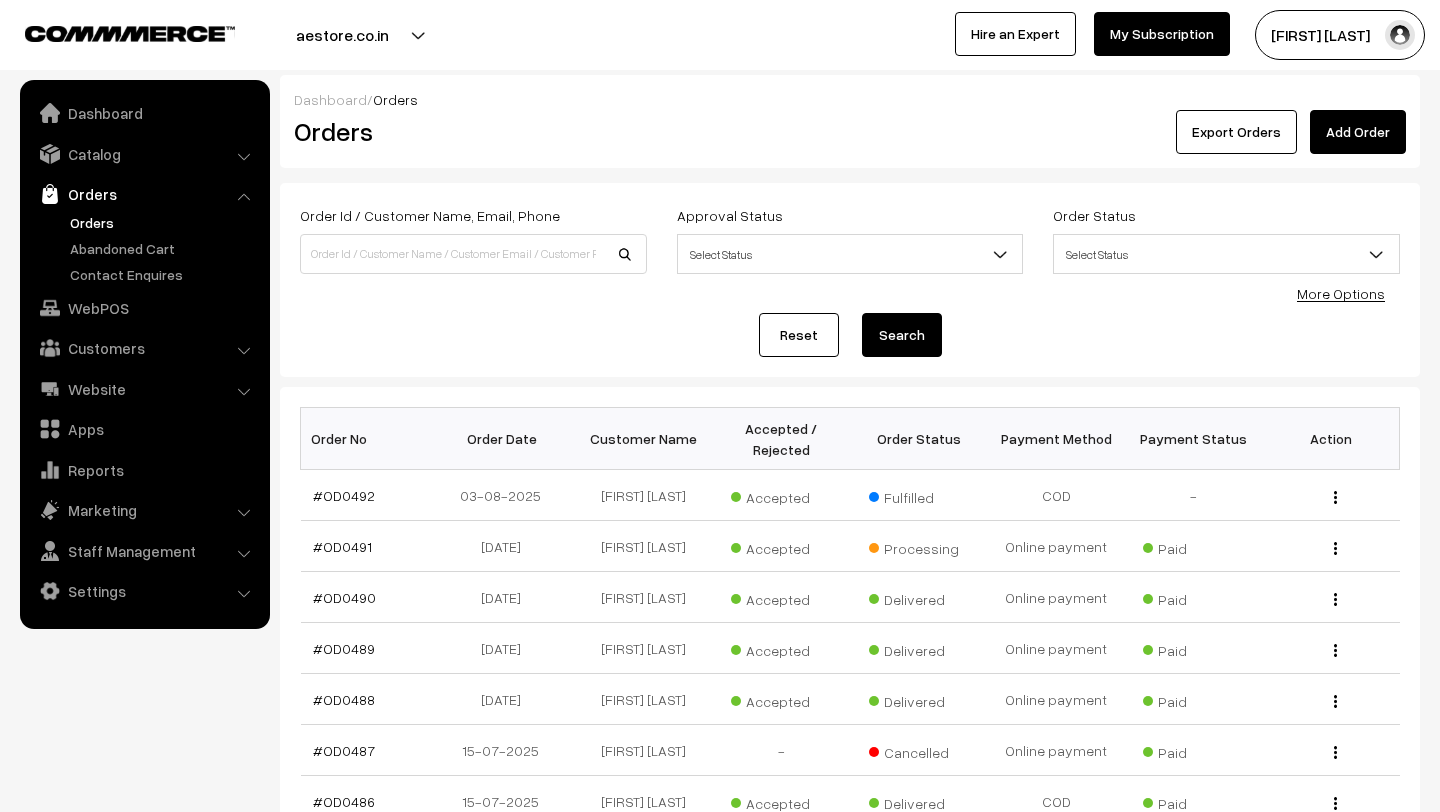 click on "Madhu K" at bounding box center [1340, 35] 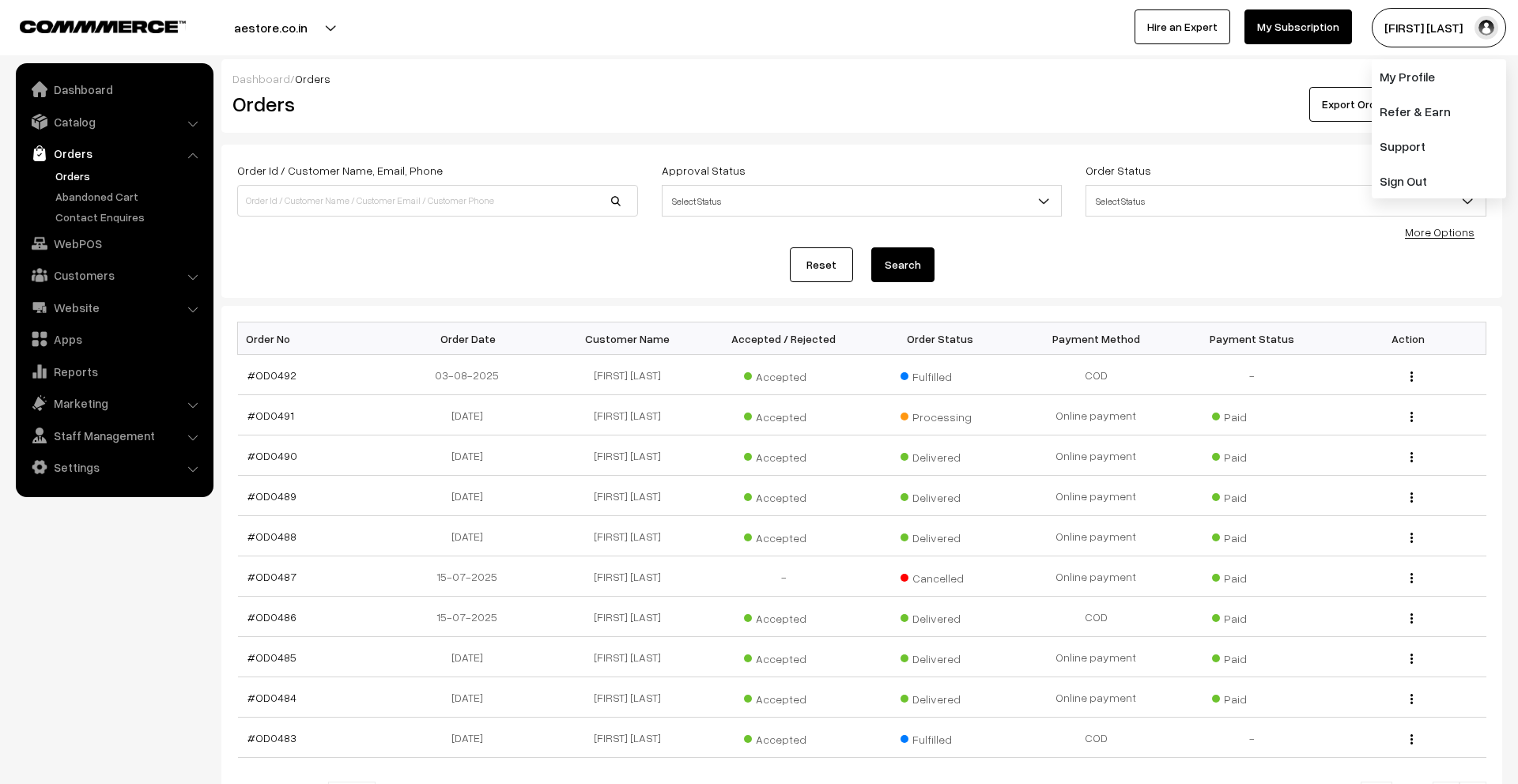 type 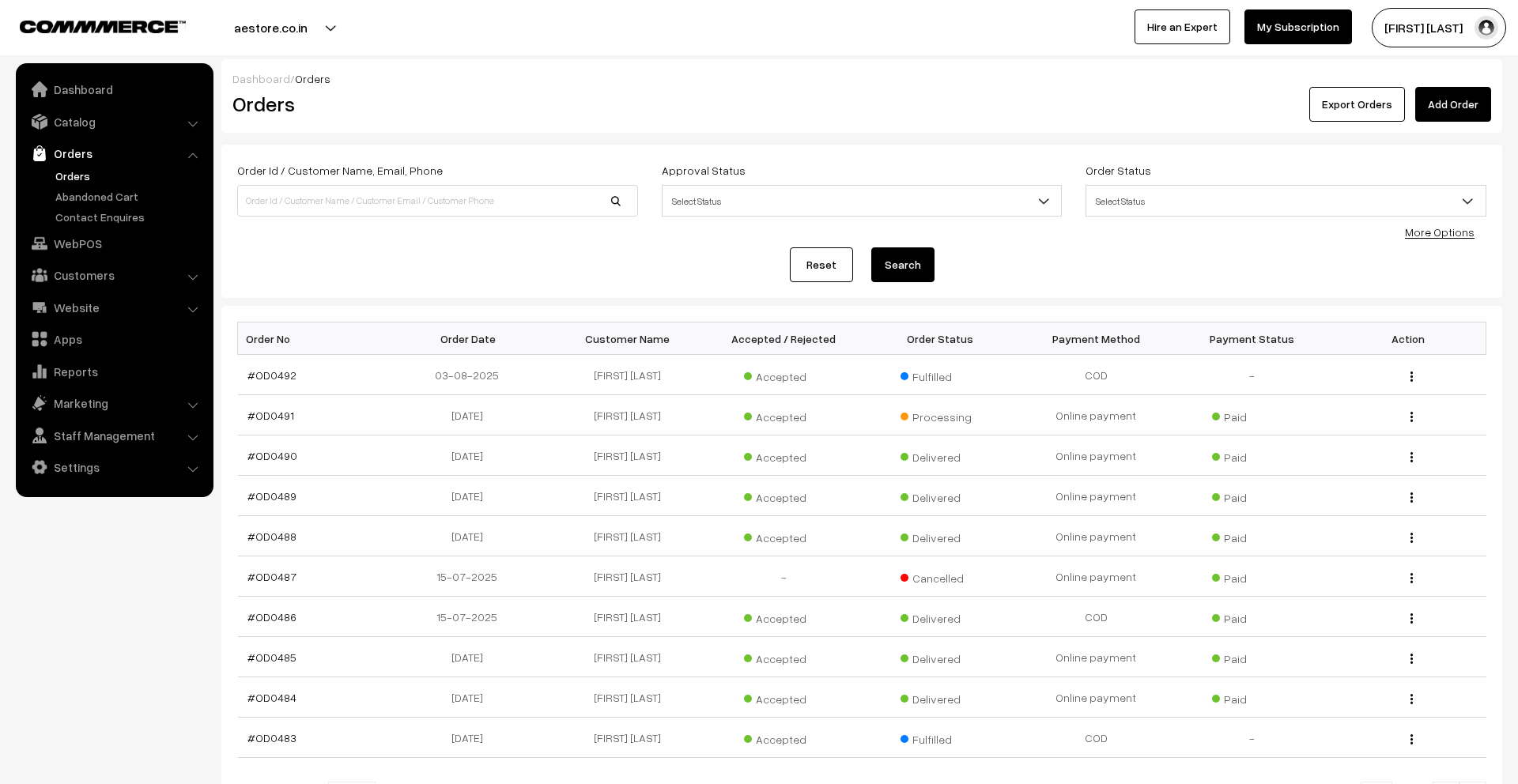click on "Madhu K" at bounding box center (1439, 28) 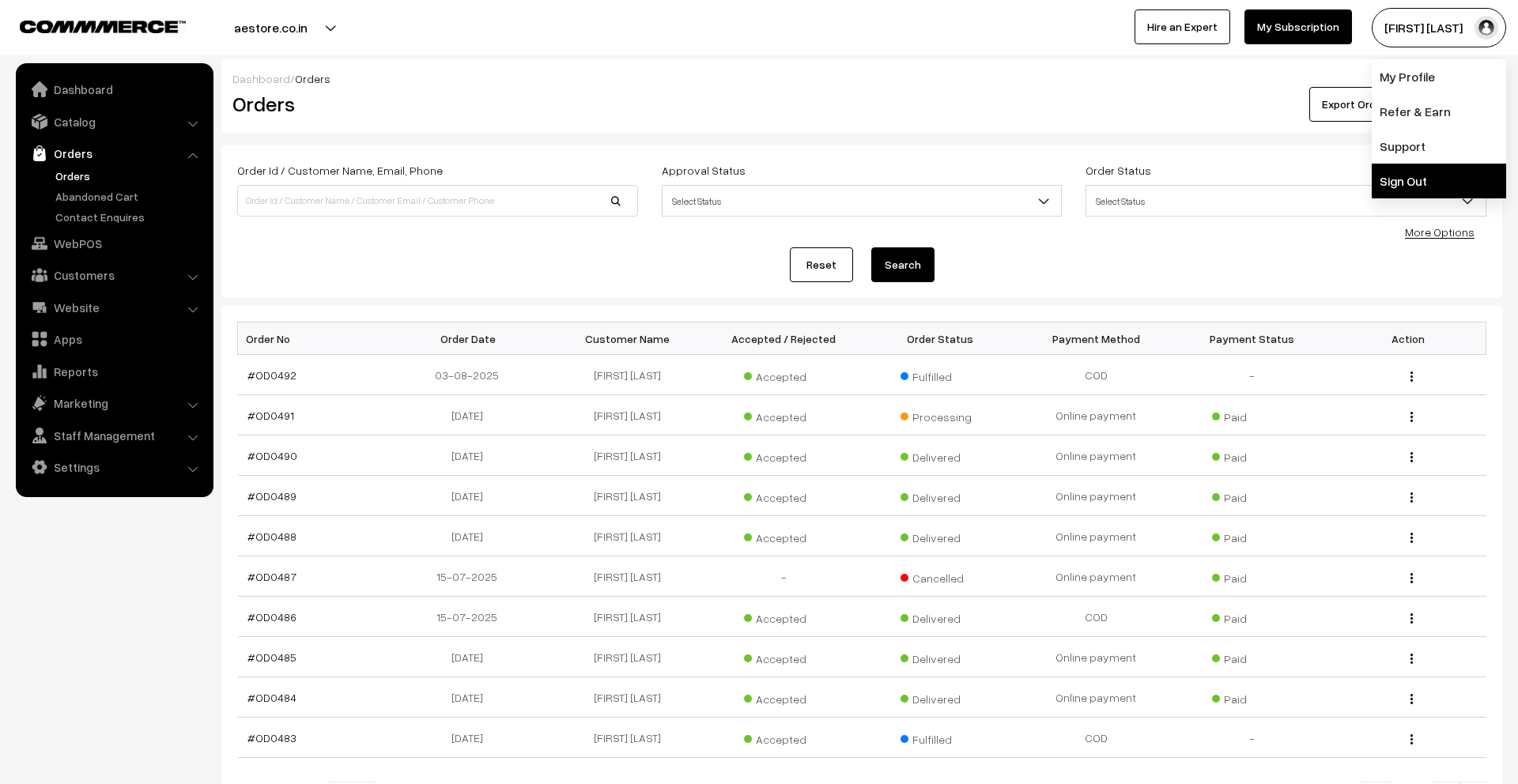 click on "Sign Out" at bounding box center (1439, 181) 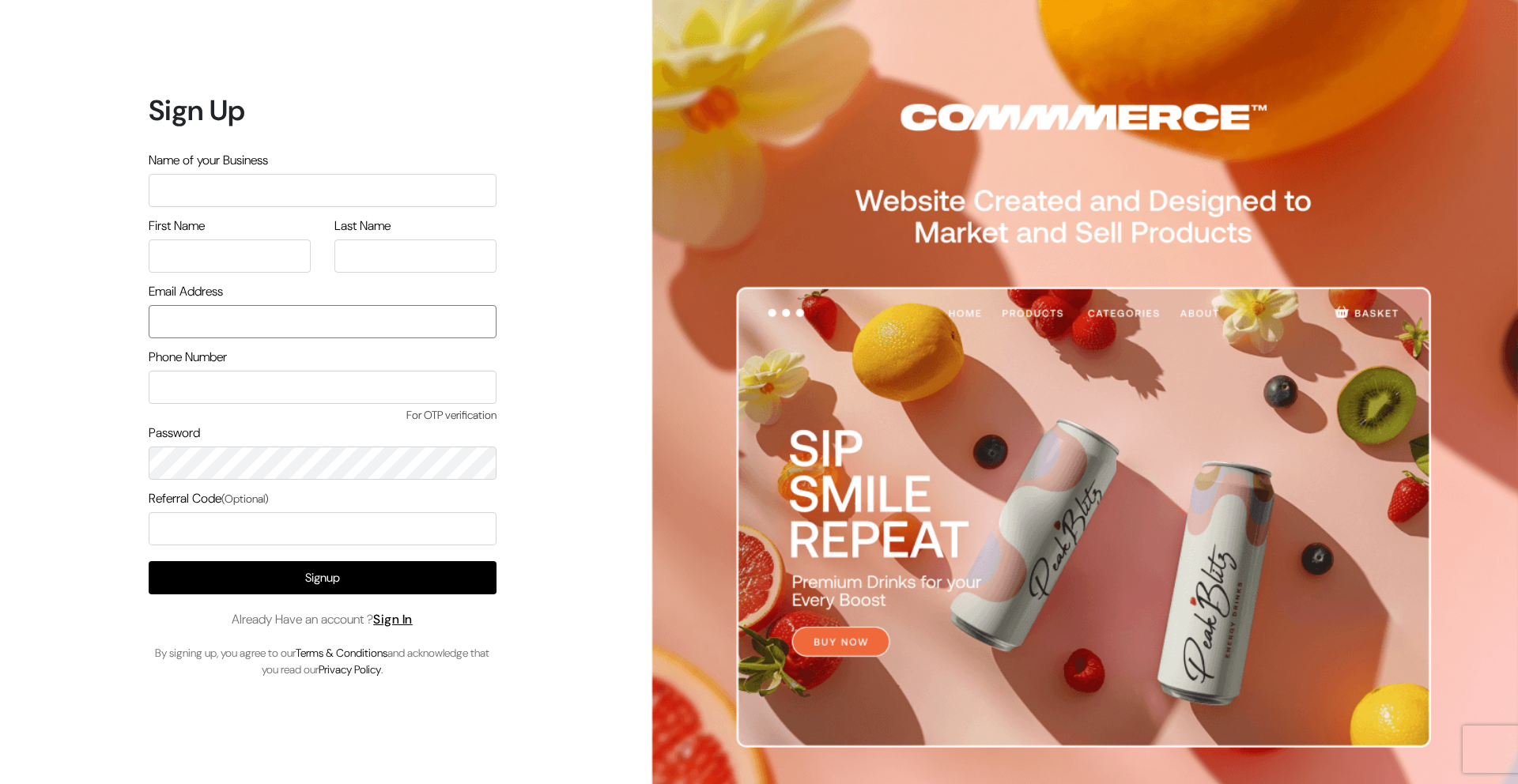 type on "mk@yourdesignstore.in" 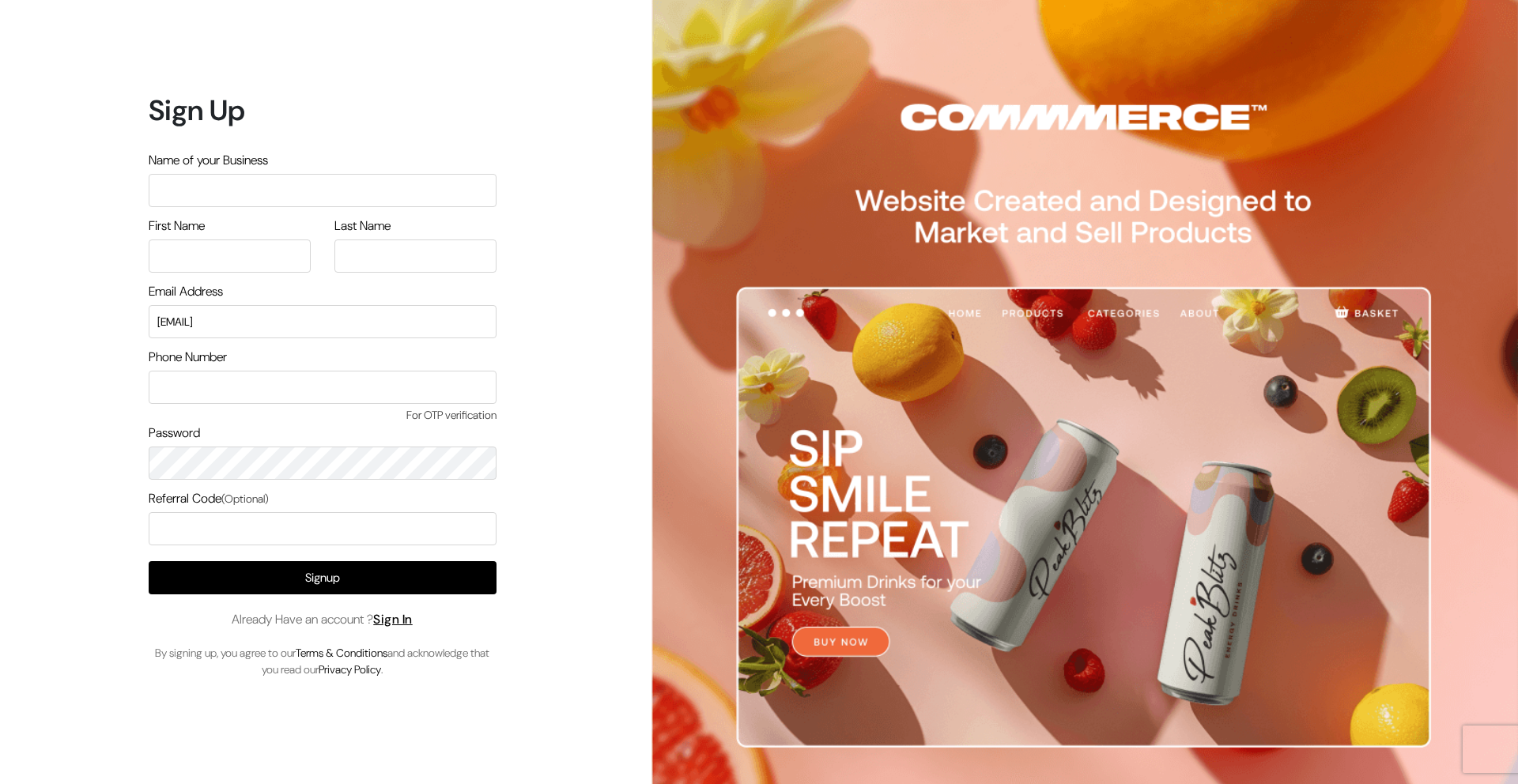 click on "Signup
Already Have an account ?  Sign In
By signing up, you agree to our  Terms & Conditions  and acknowledge that you read our  Privacy Policy ." at bounding box center [323, 620] 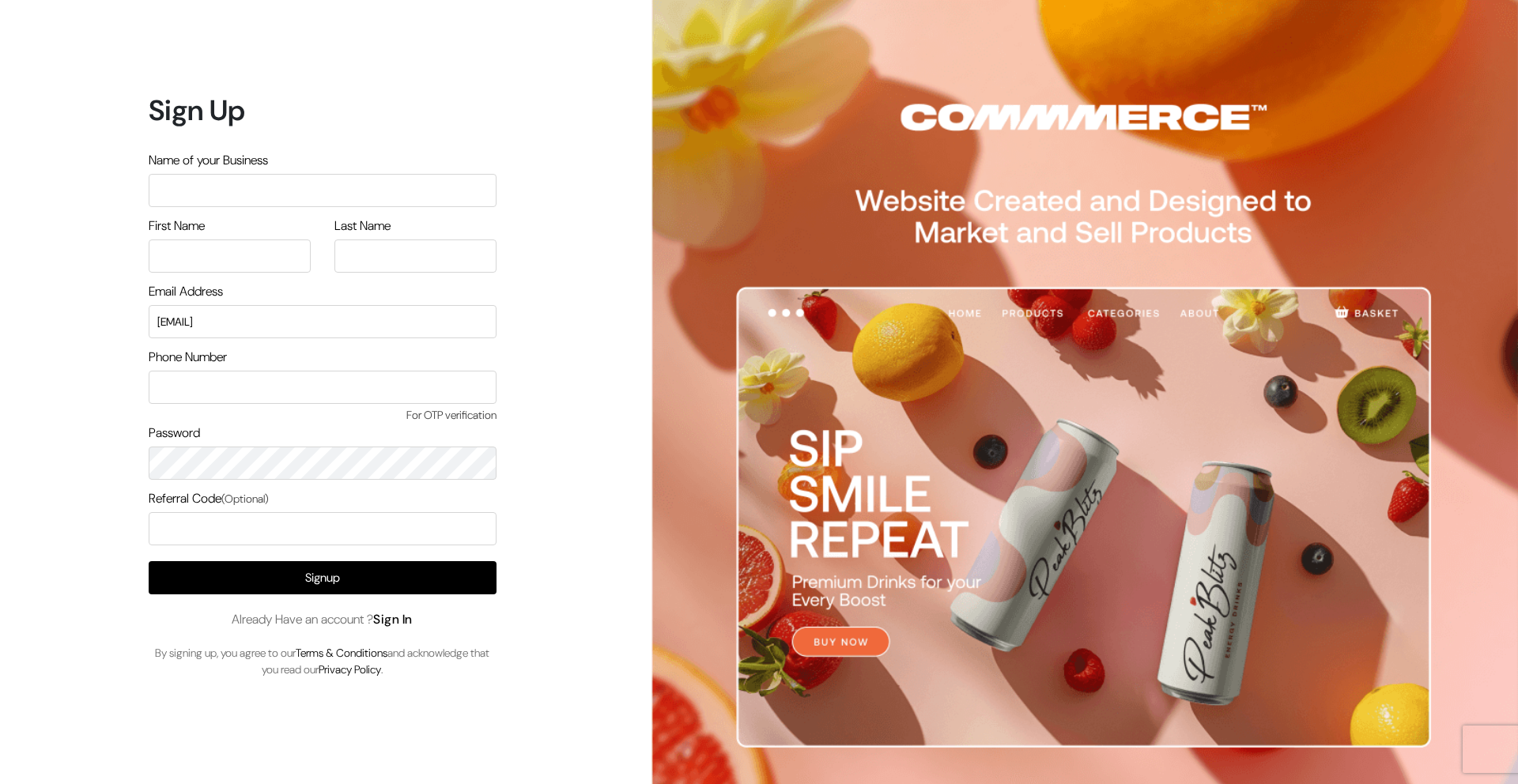 scroll, scrollTop: 0, scrollLeft: 0, axis: both 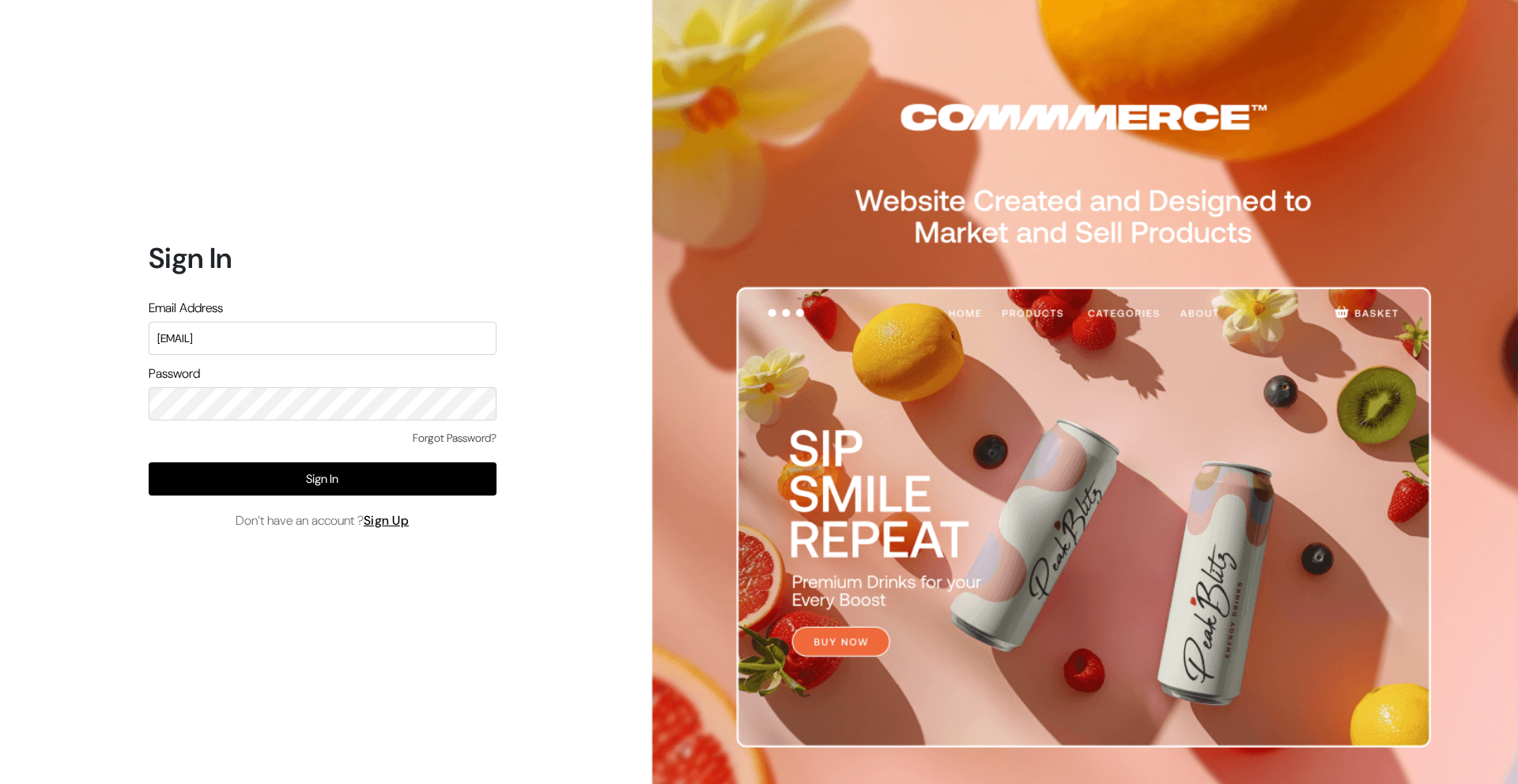type on "lokesh@yourdesignstore.in" 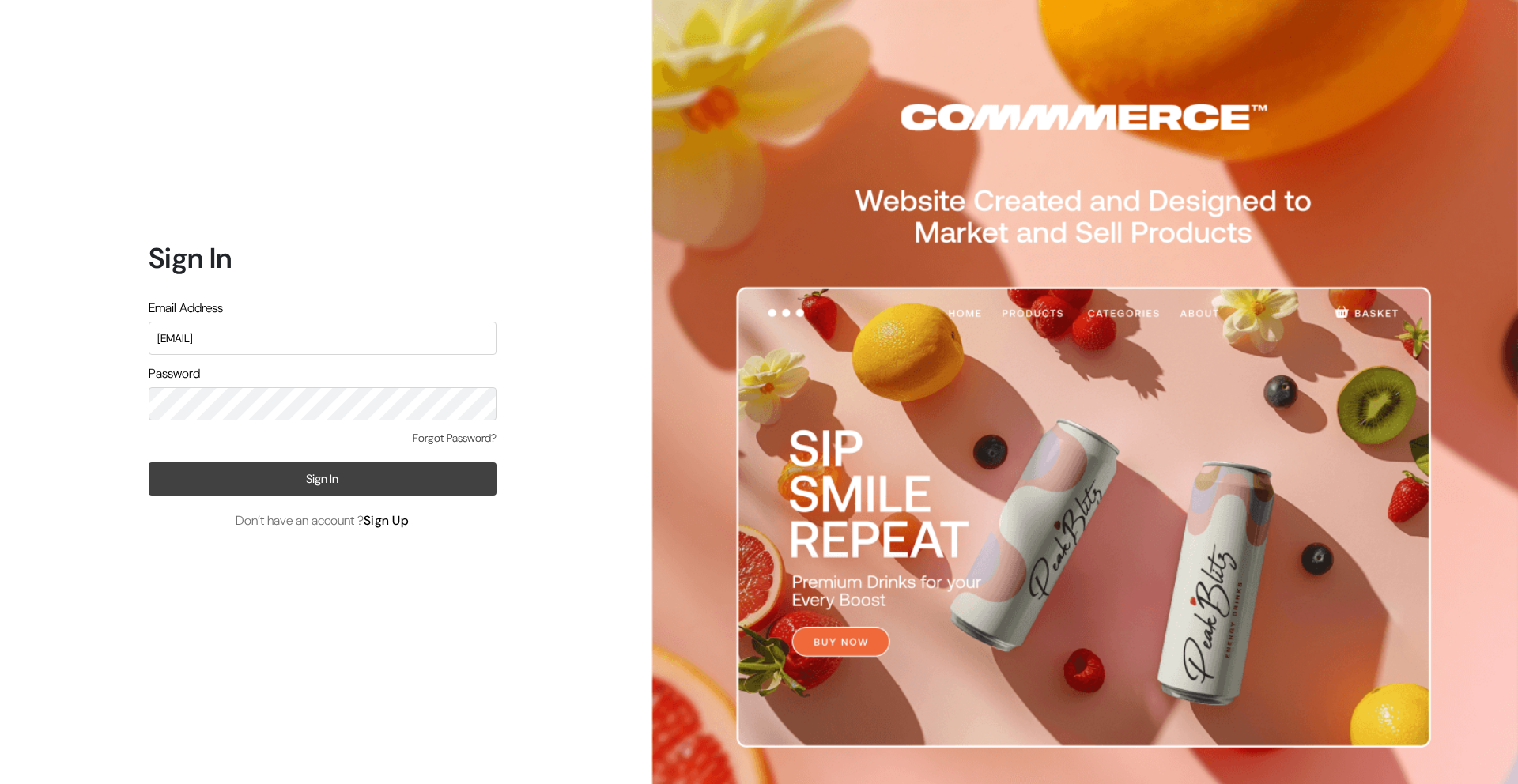 click on "Sign In" at bounding box center (323, 479) 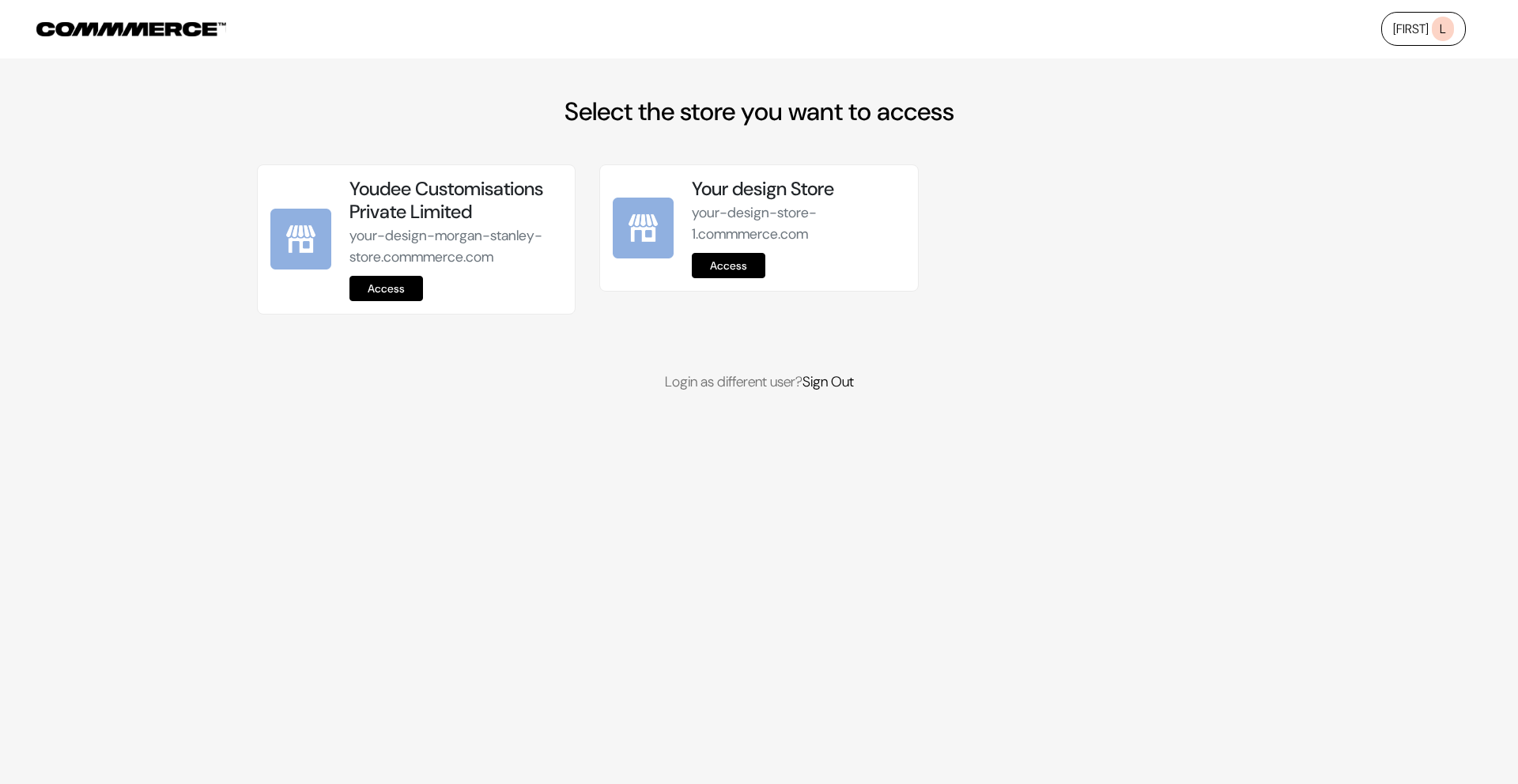 scroll, scrollTop: 0, scrollLeft: 0, axis: both 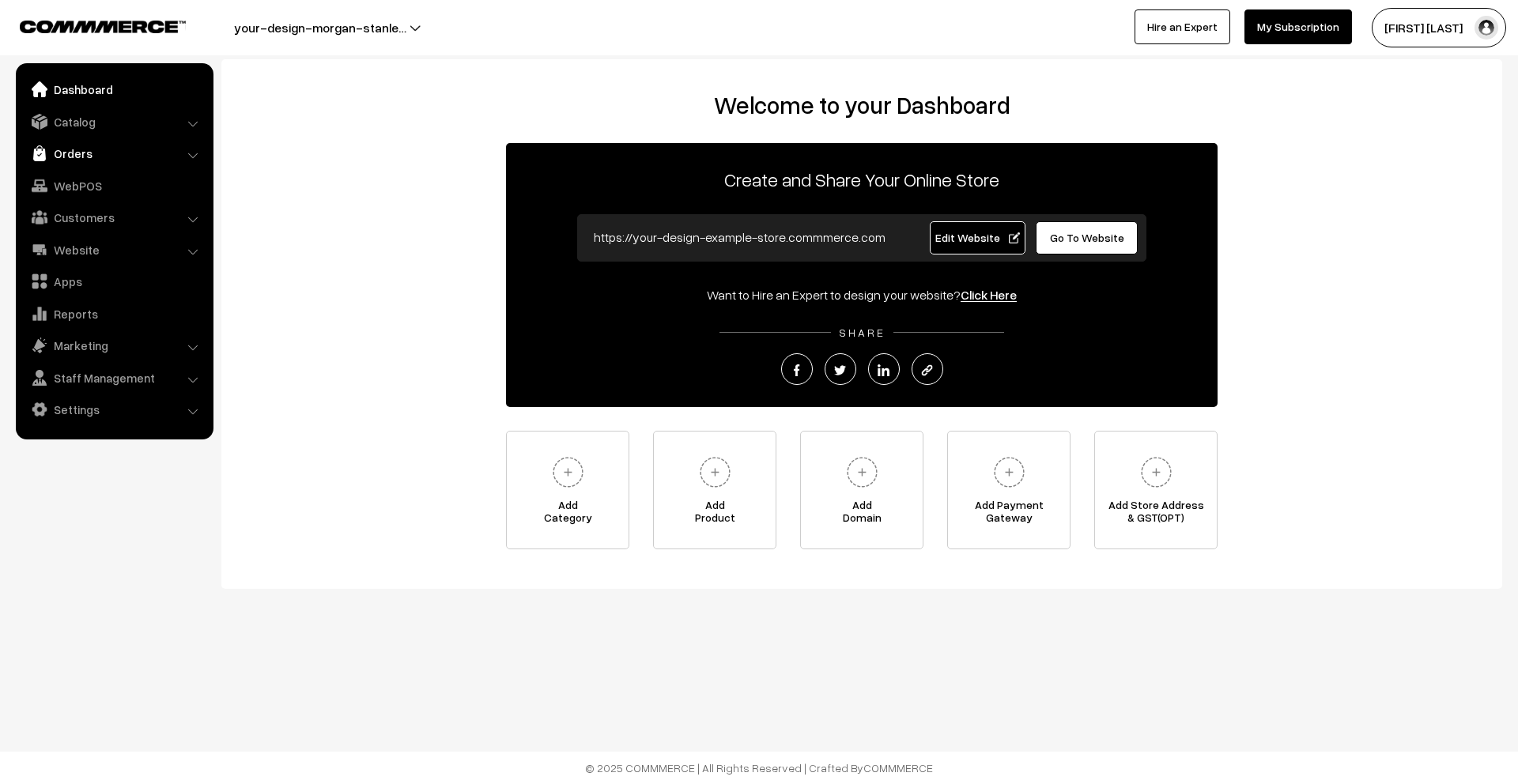 click on "Orders" at bounding box center [114, 153] 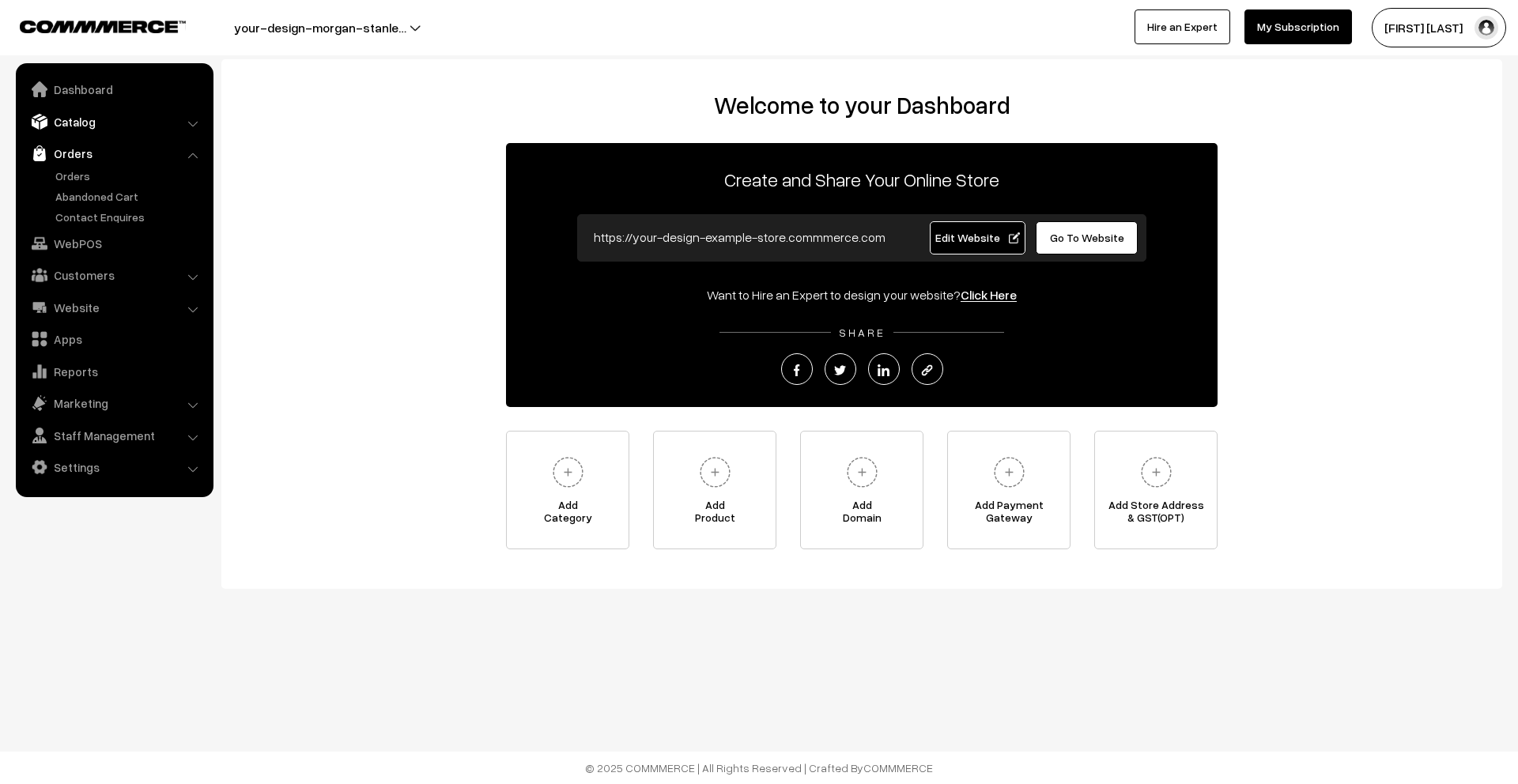 click on "Catalog" at bounding box center [114, 122] 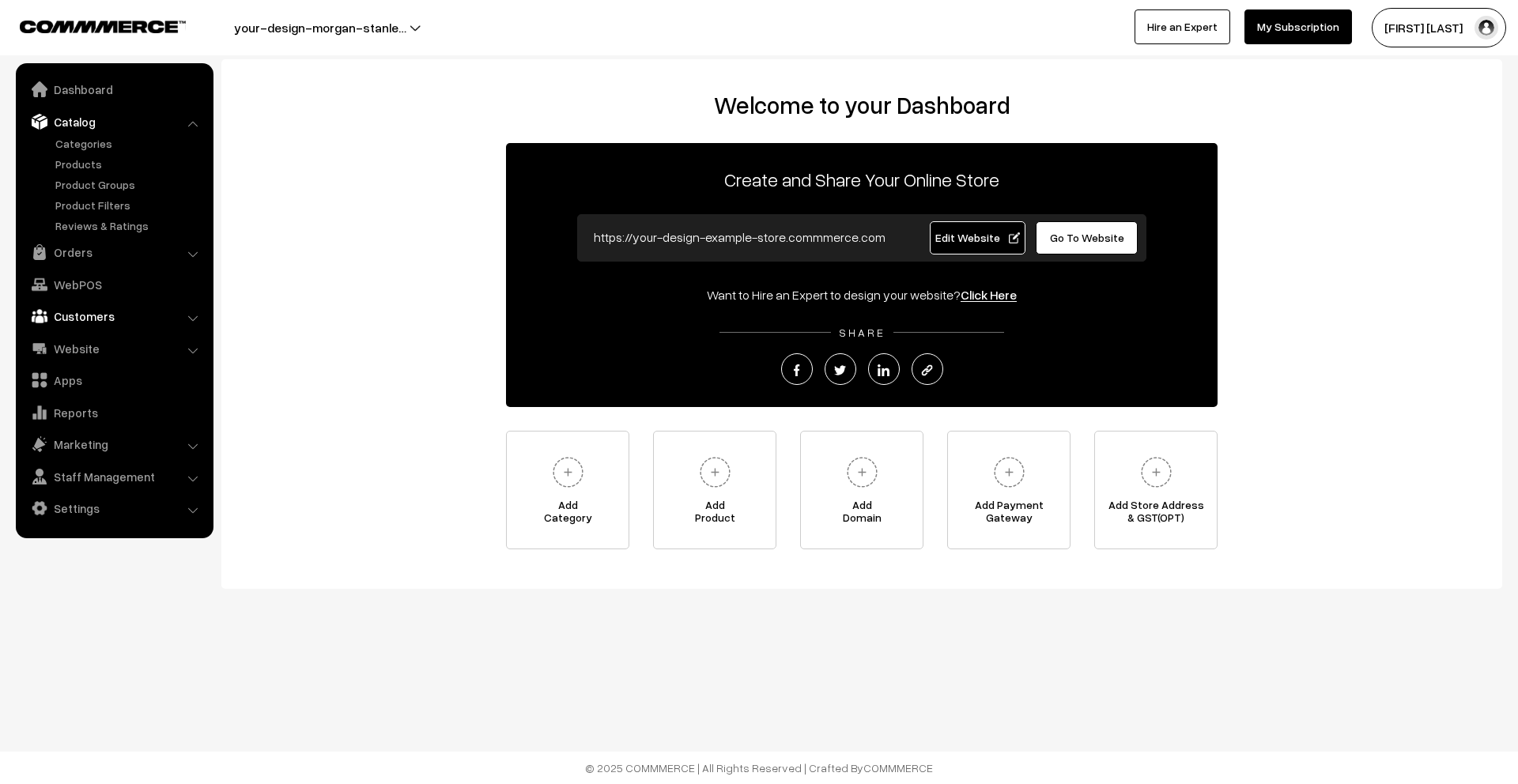 click on "Customers" at bounding box center [114, 316] 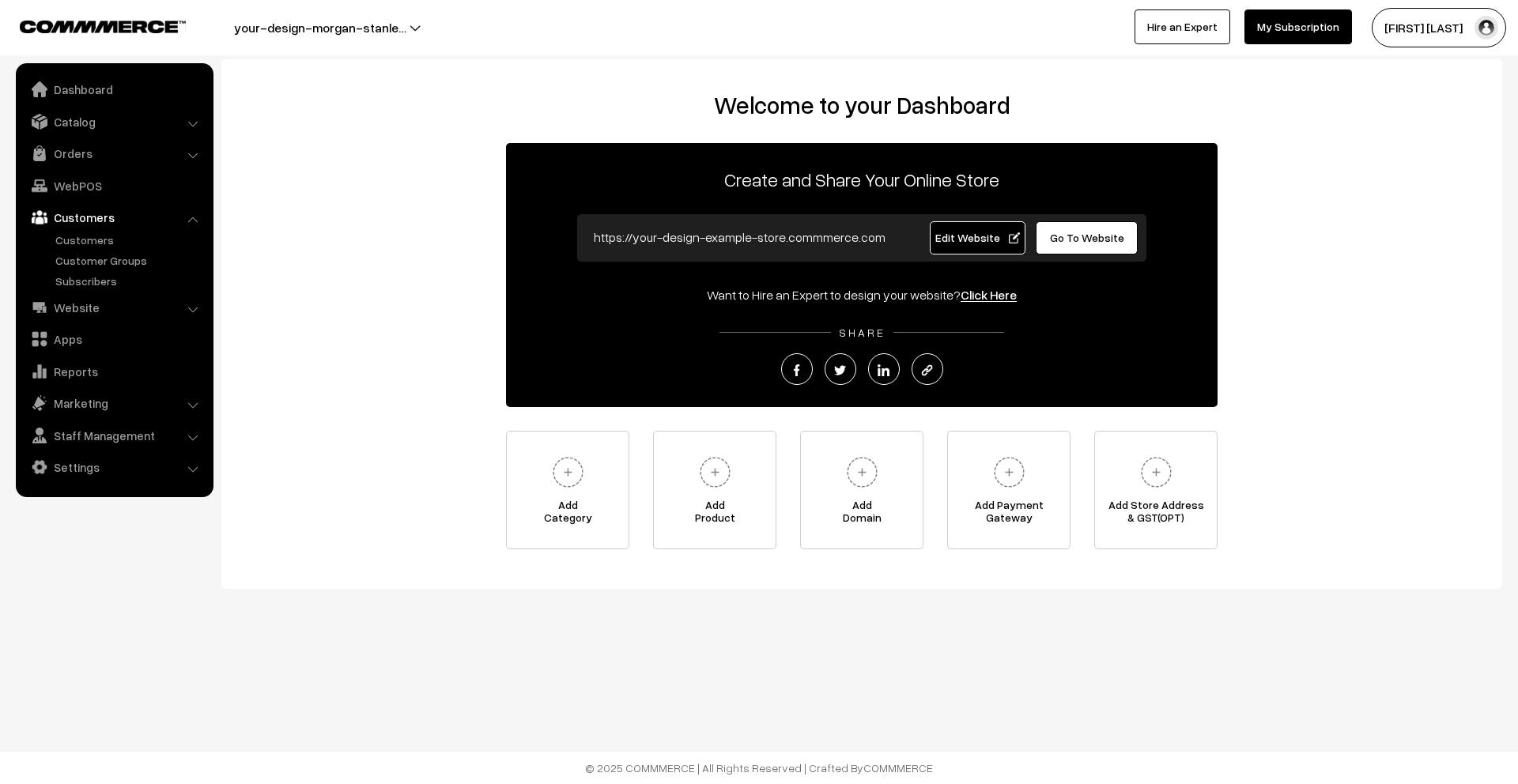 click on "Website
Website Builder
Authors" at bounding box center (115, 307) 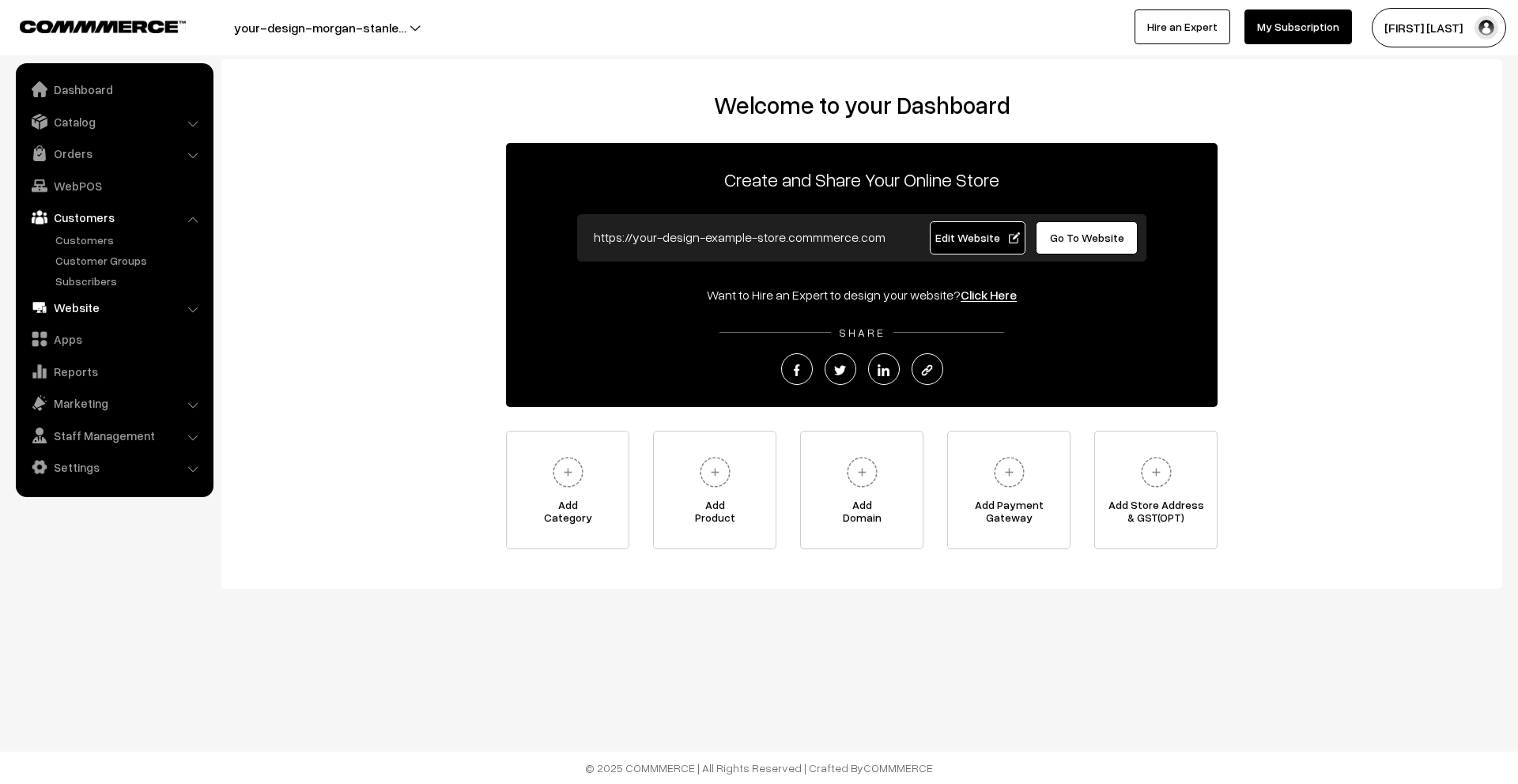 click on "Website" at bounding box center (114, 307) 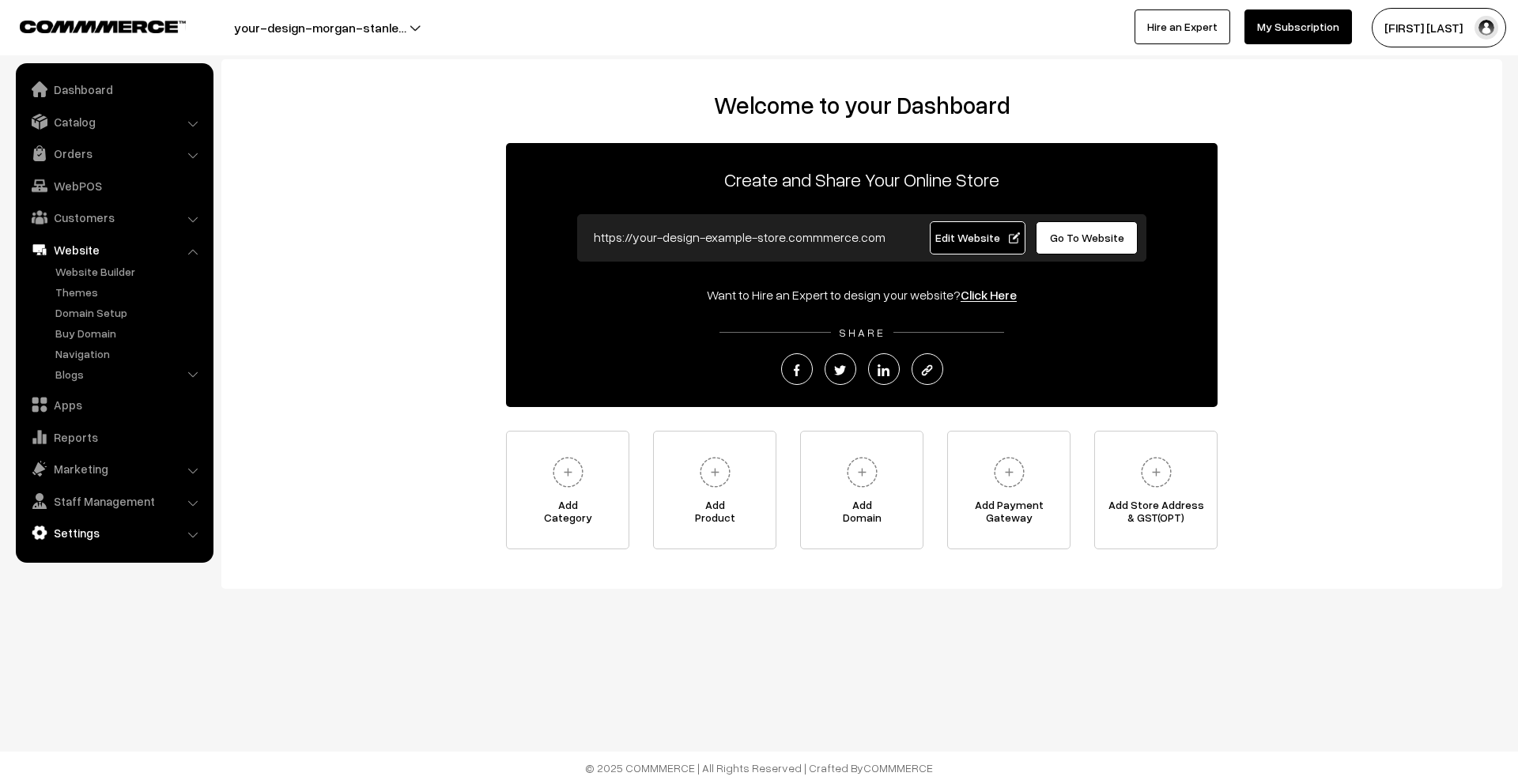 click on "Settings" at bounding box center (114, 533) 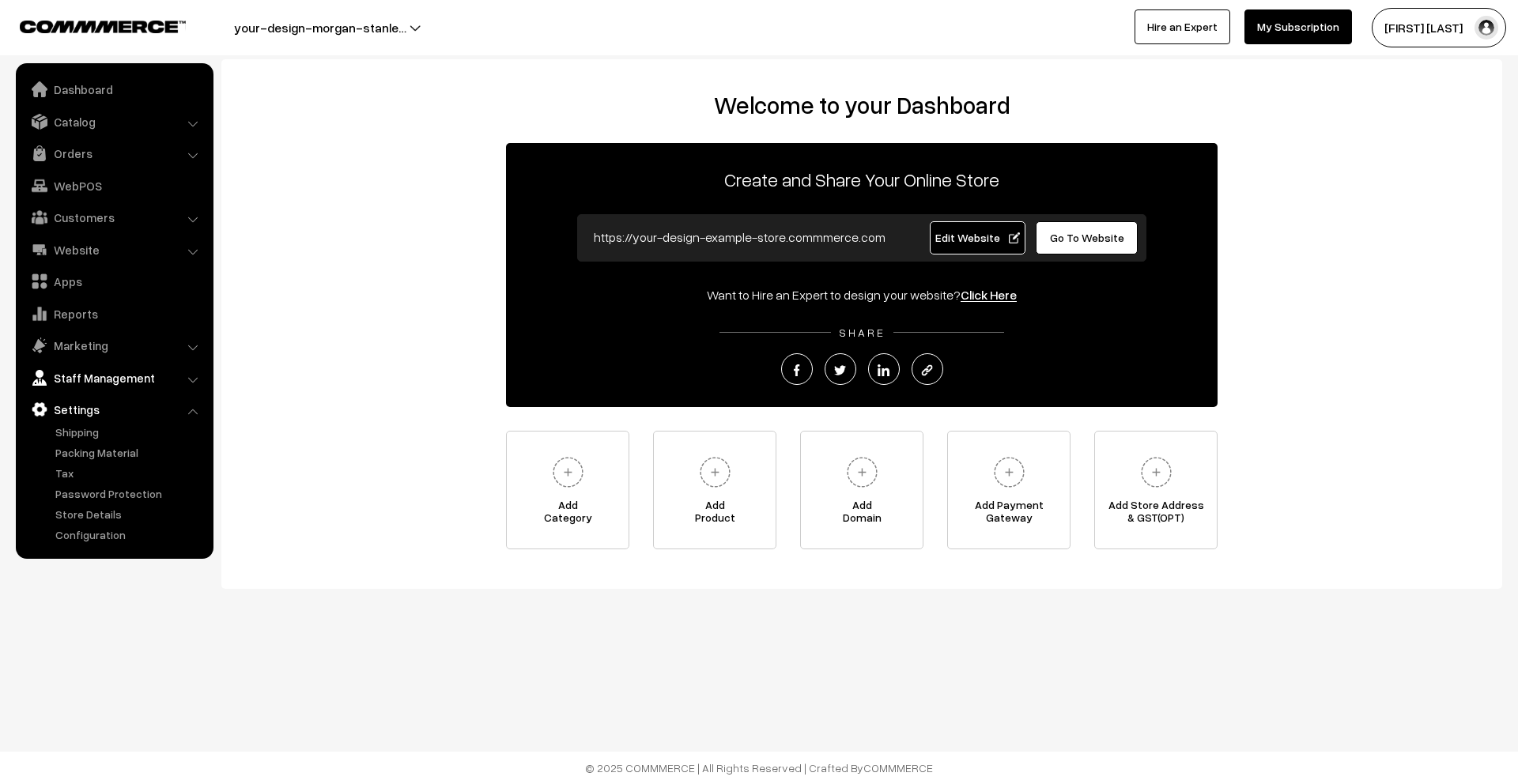 click on "Staff Management" at bounding box center [114, 378] 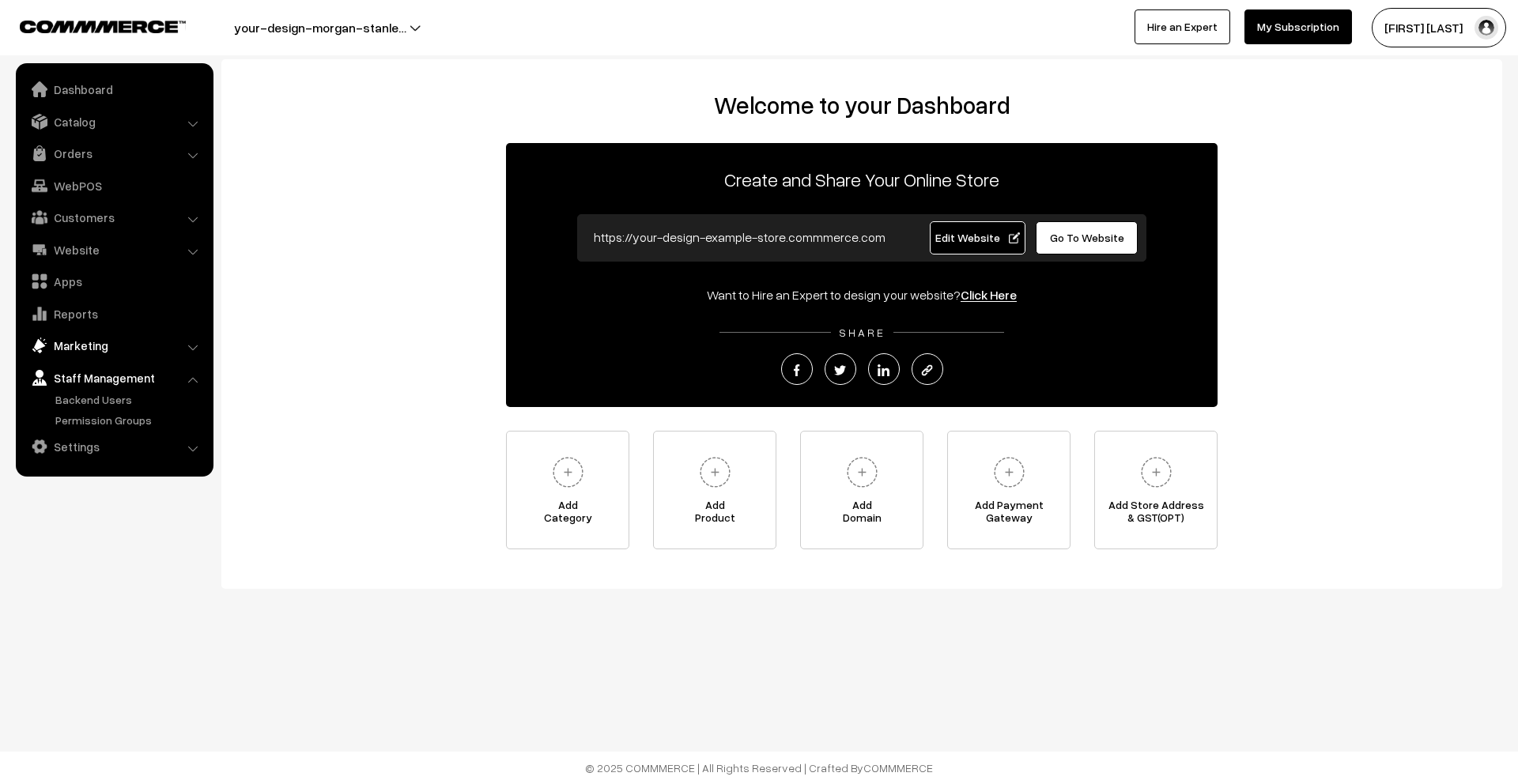 click on "Marketing" at bounding box center (114, 345) 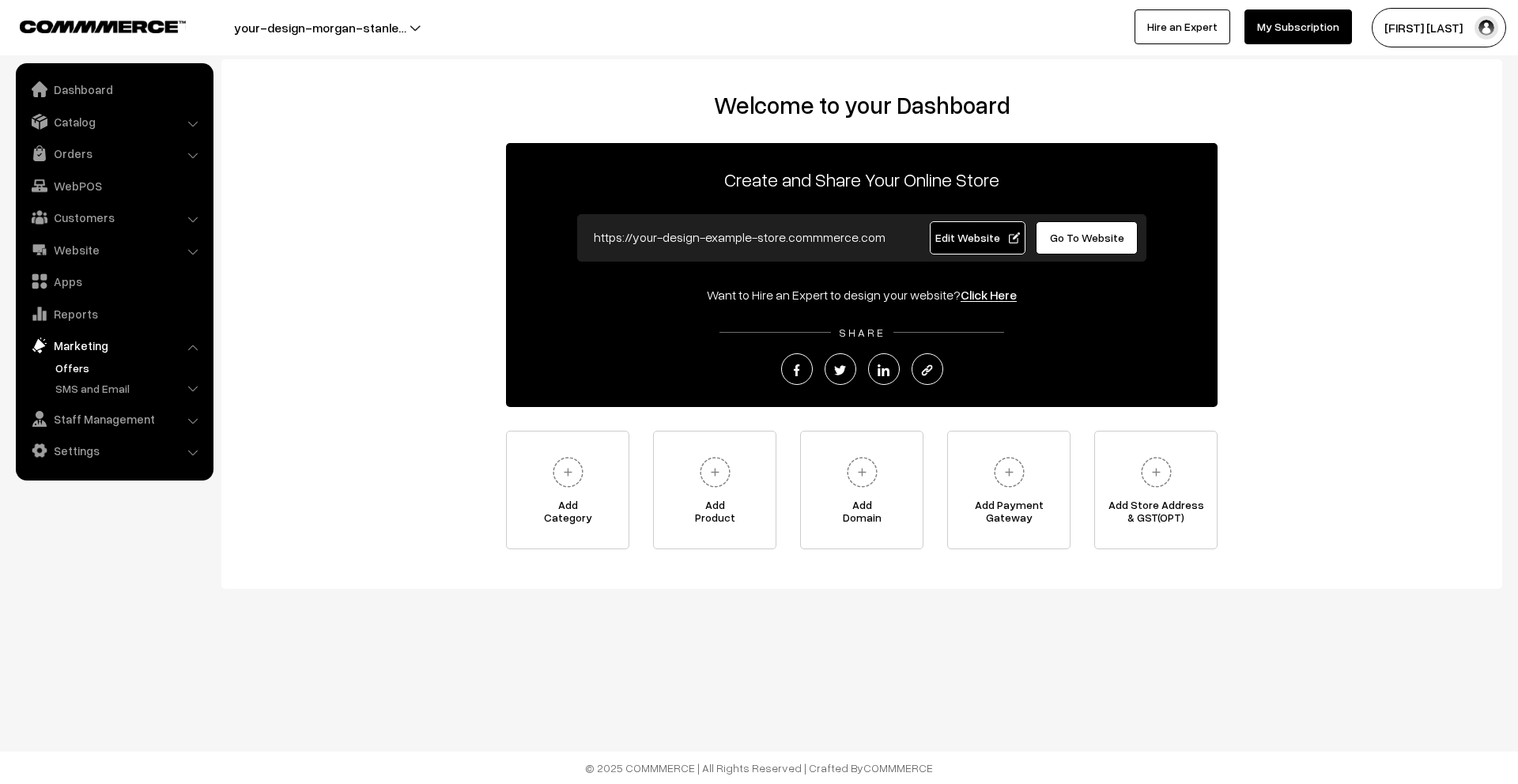 click on "Offers" at bounding box center [130, 368] 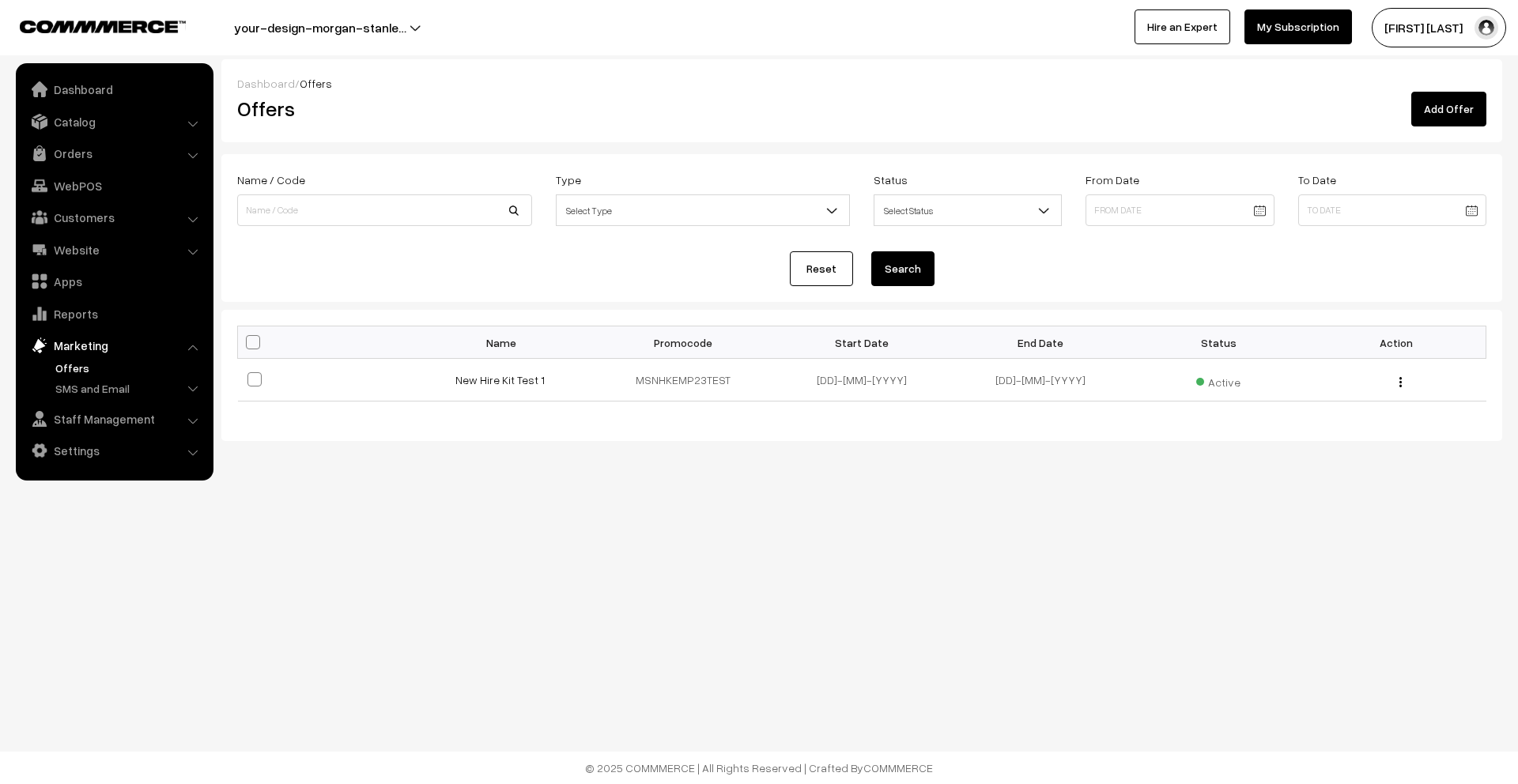 scroll, scrollTop: 0, scrollLeft: 0, axis: both 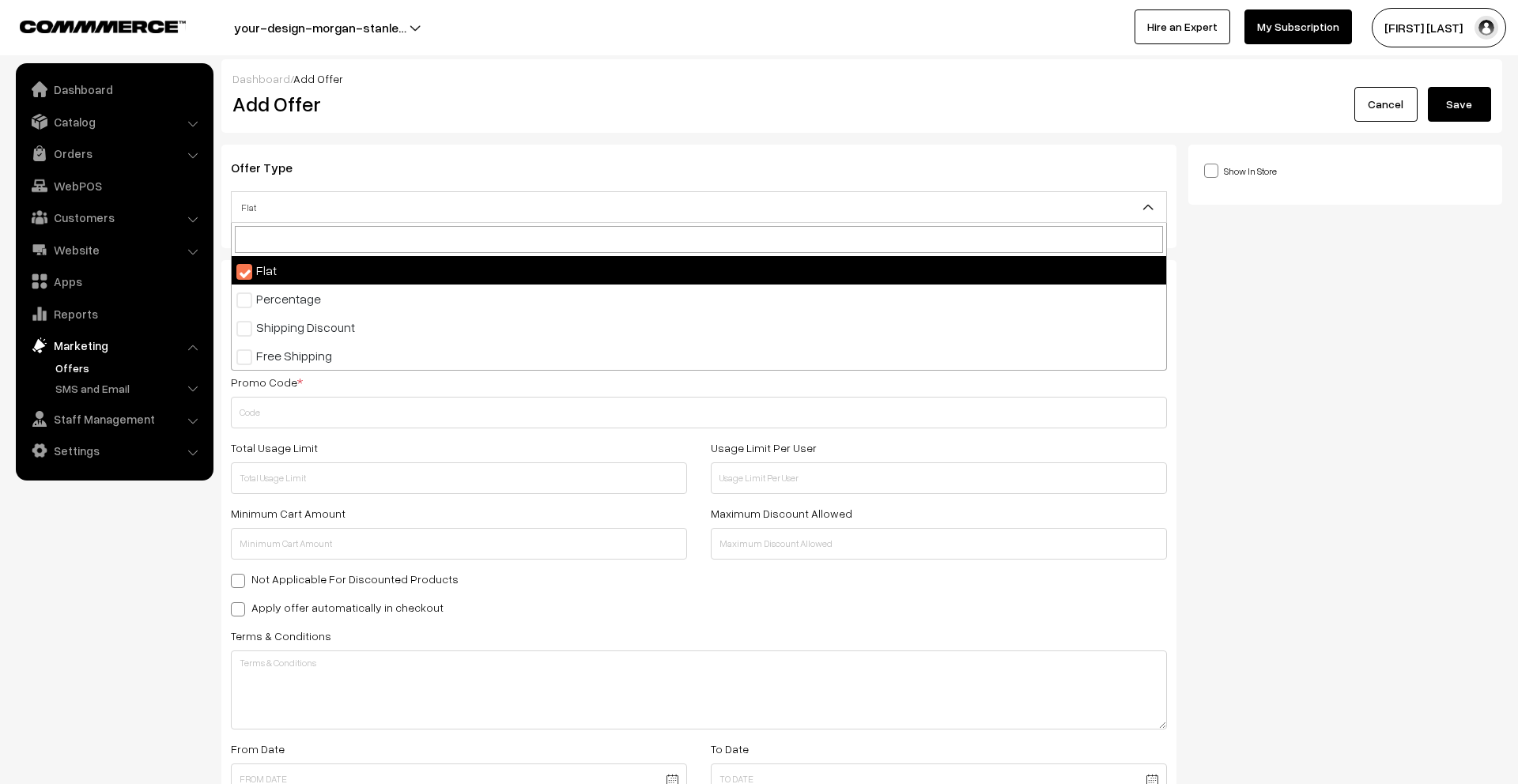 click on "Flat" at bounding box center [699, 207] 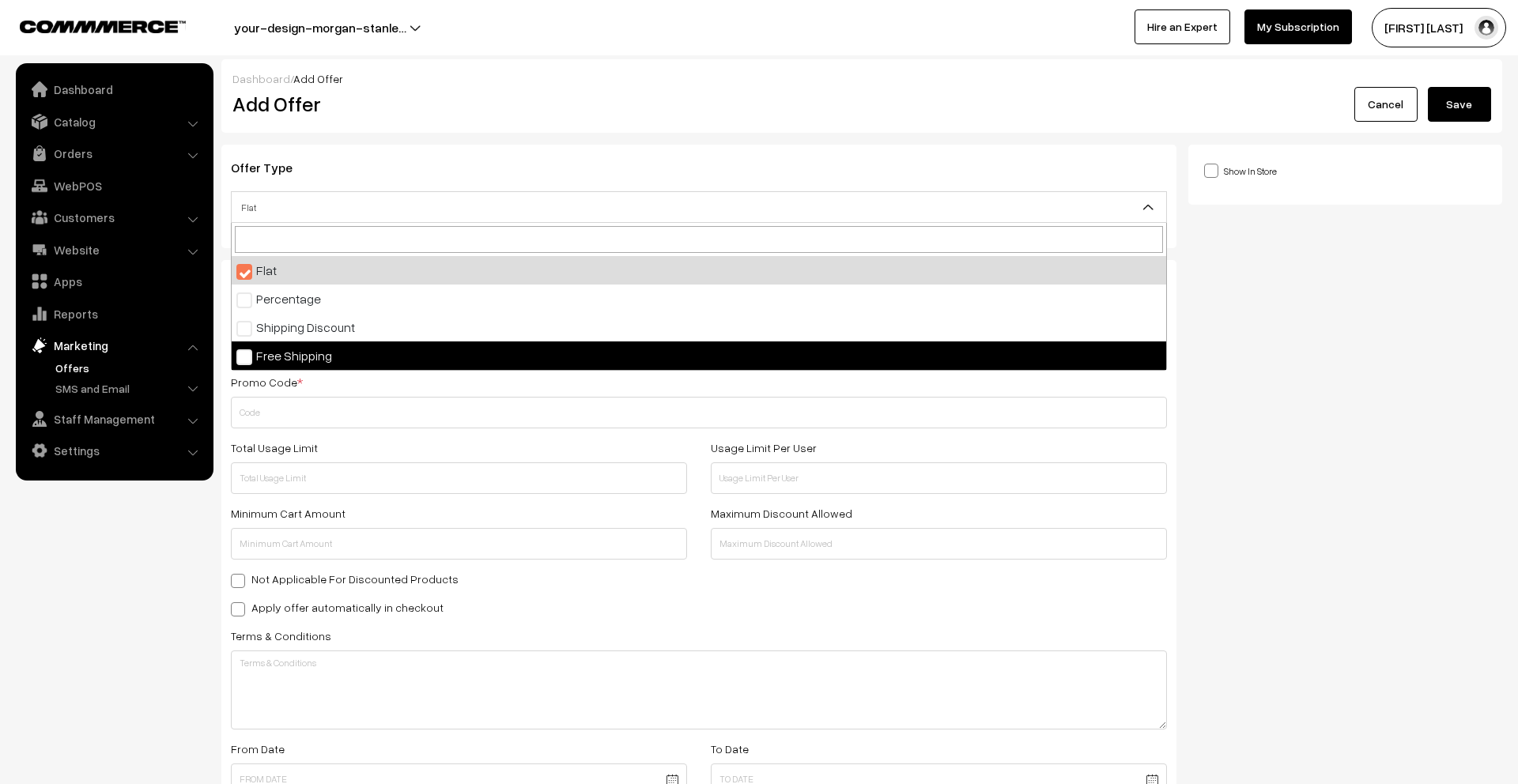 click on "Show In Store
Publish Date" at bounding box center (1351, 609) 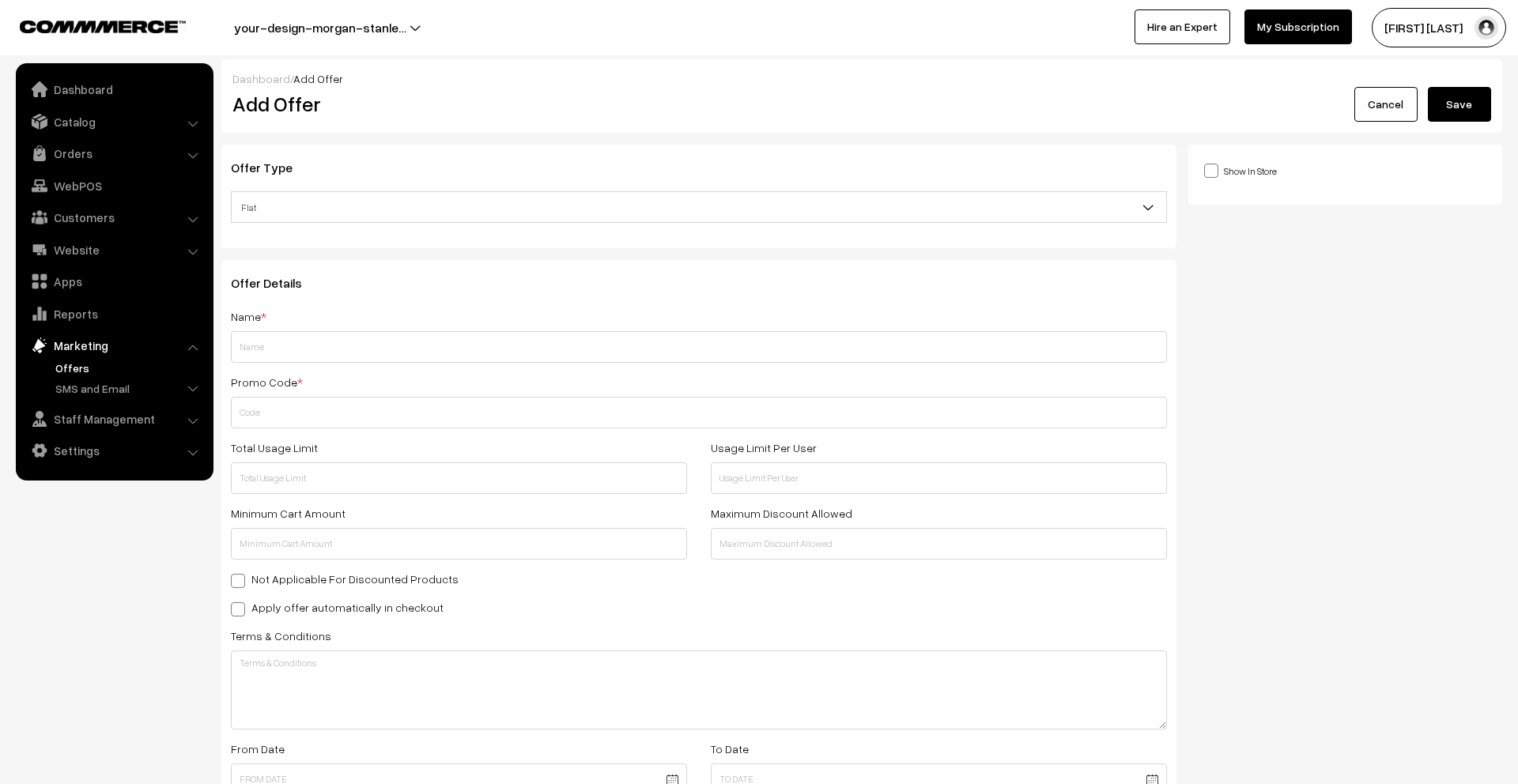 click on "your-design-morgan-stanle…" at bounding box center [320, 28] 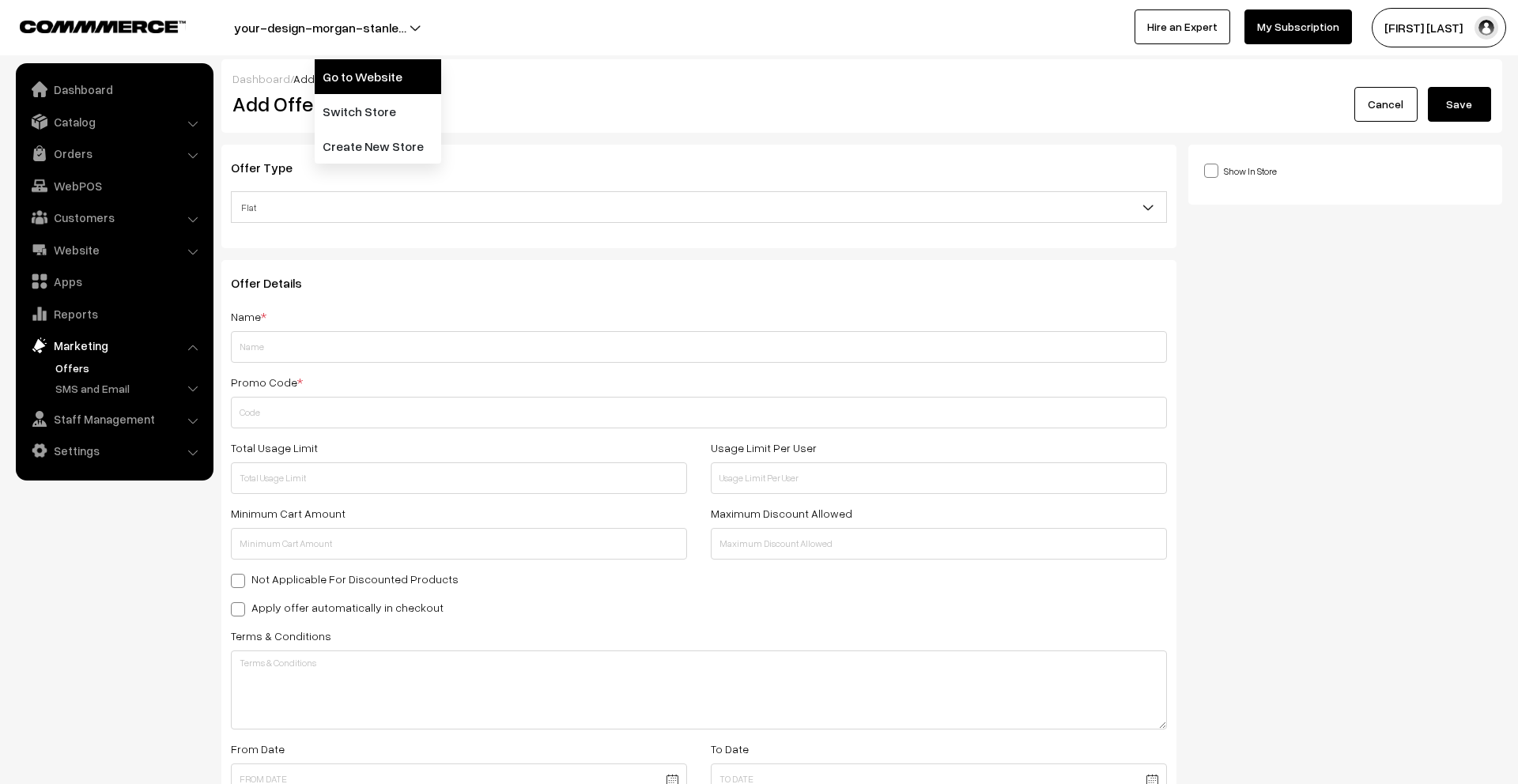 click on "Go to Website" at bounding box center [378, 77] 